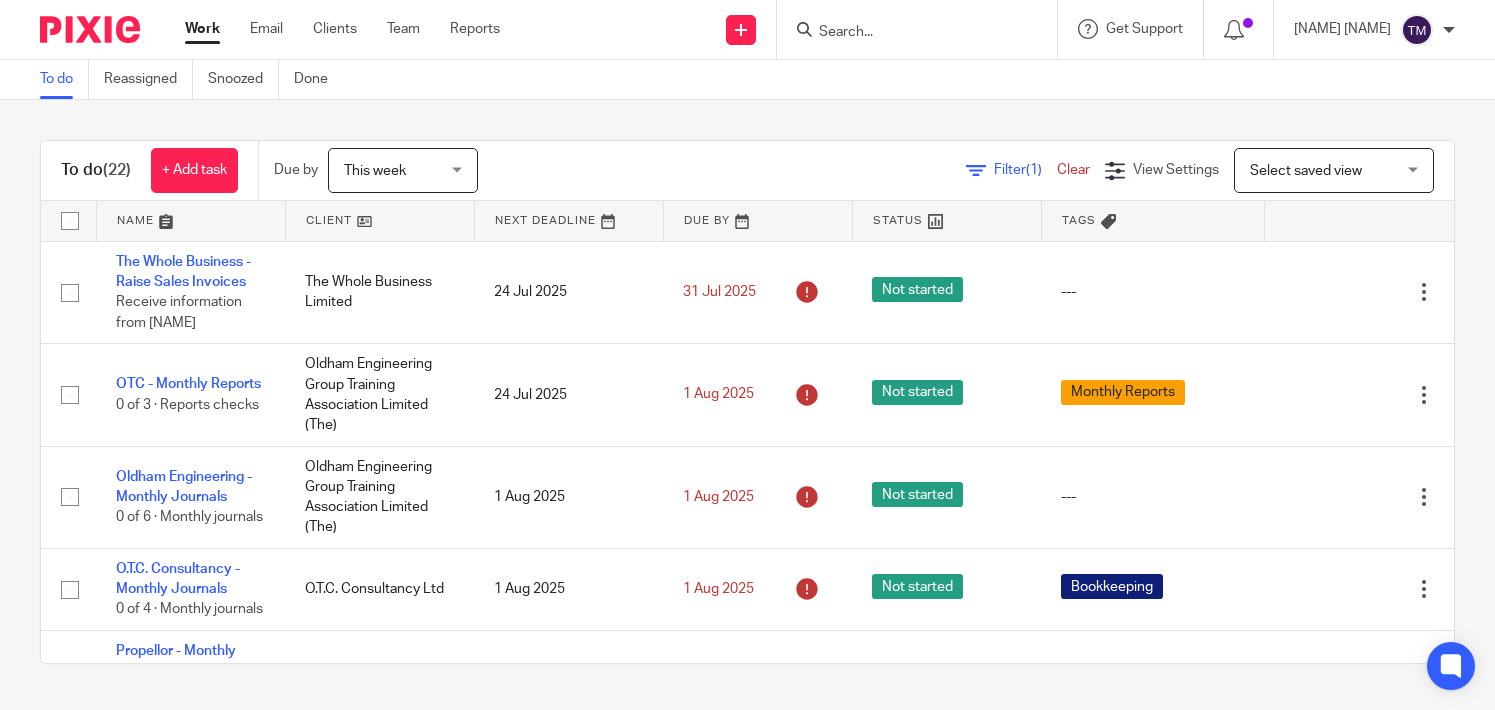 scroll, scrollTop: 0, scrollLeft: 0, axis: both 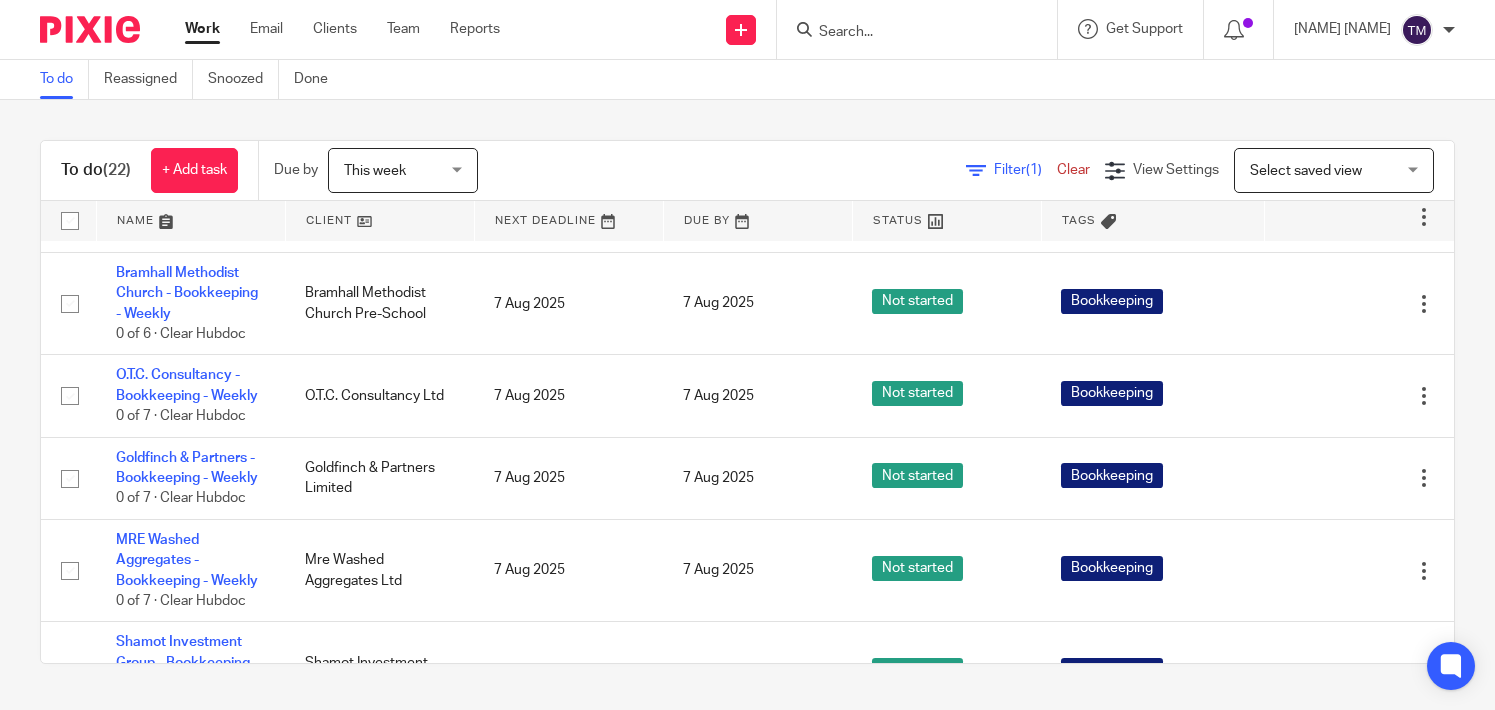 click at bounding box center (907, 33) 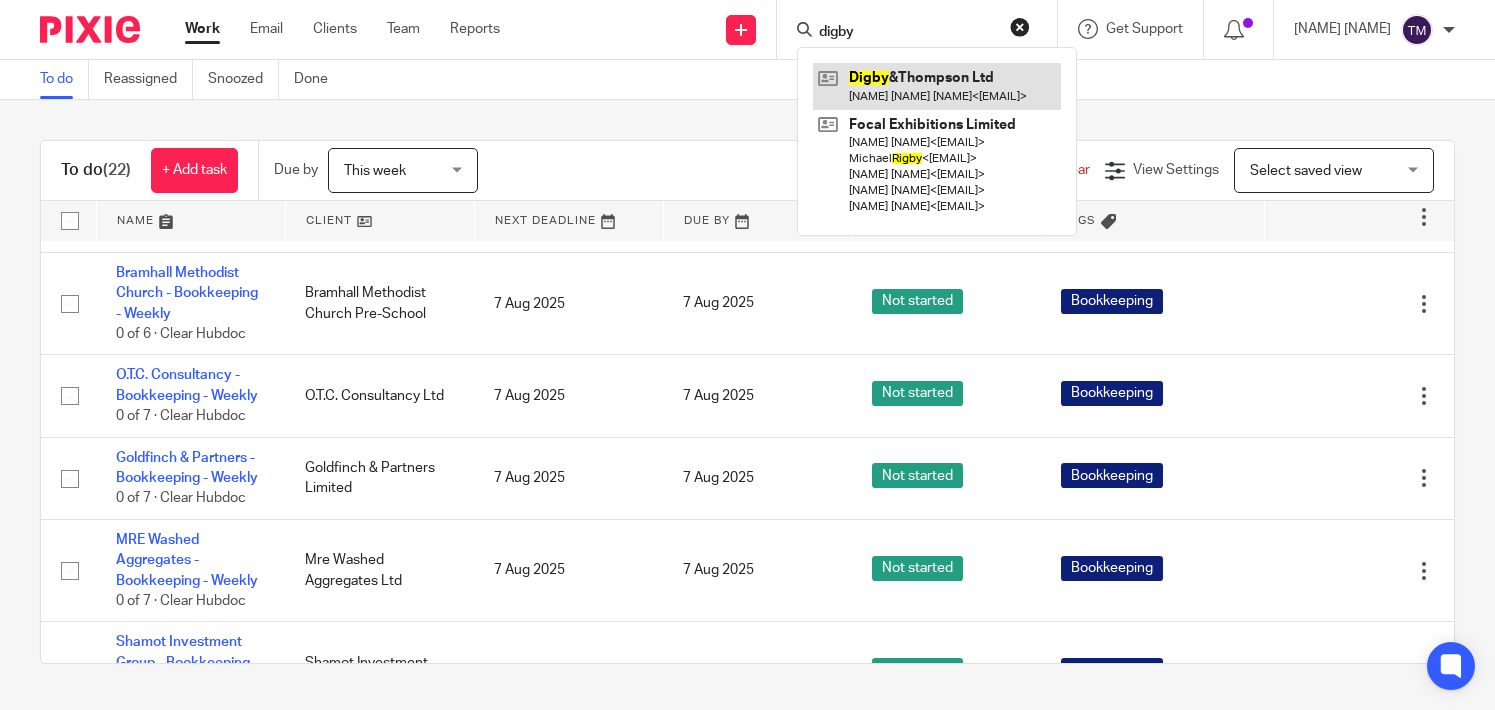 type on "digby" 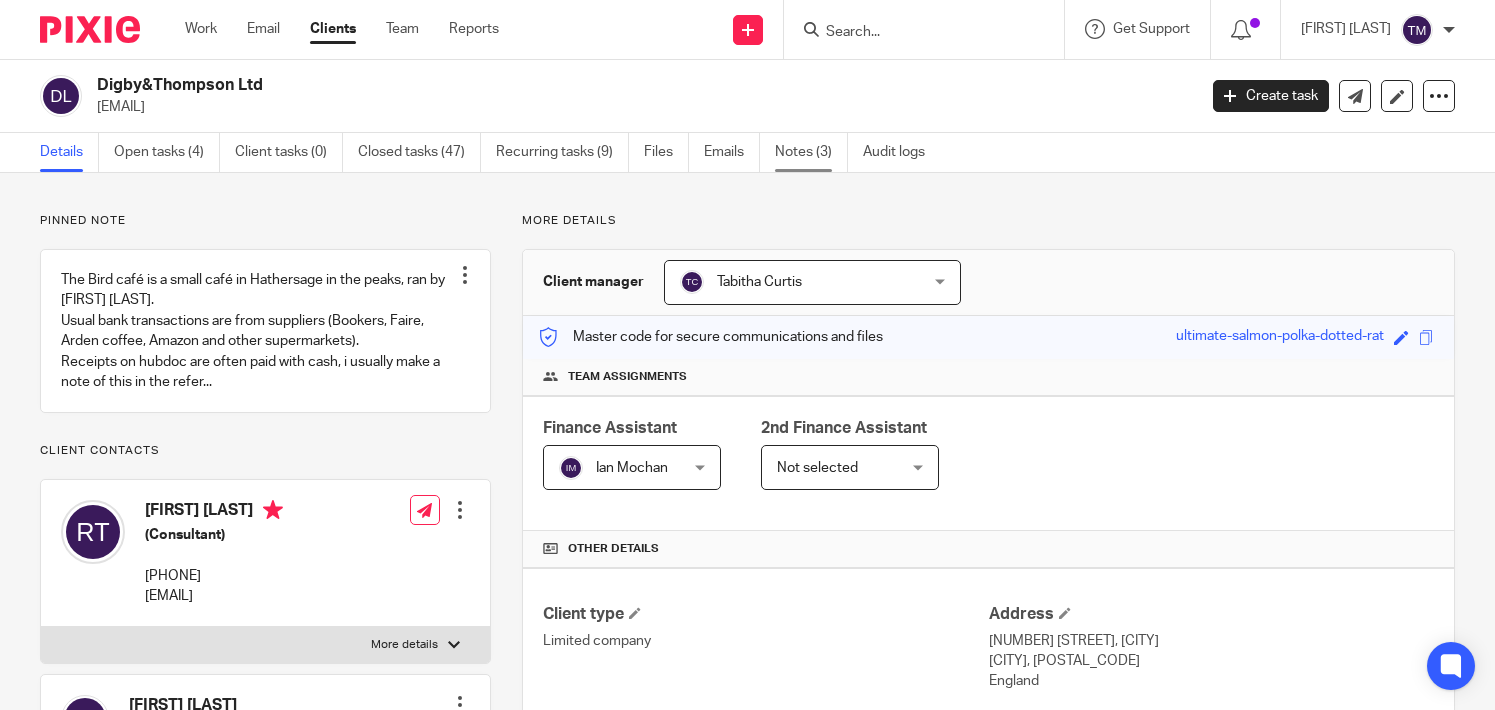 scroll, scrollTop: 0, scrollLeft: 0, axis: both 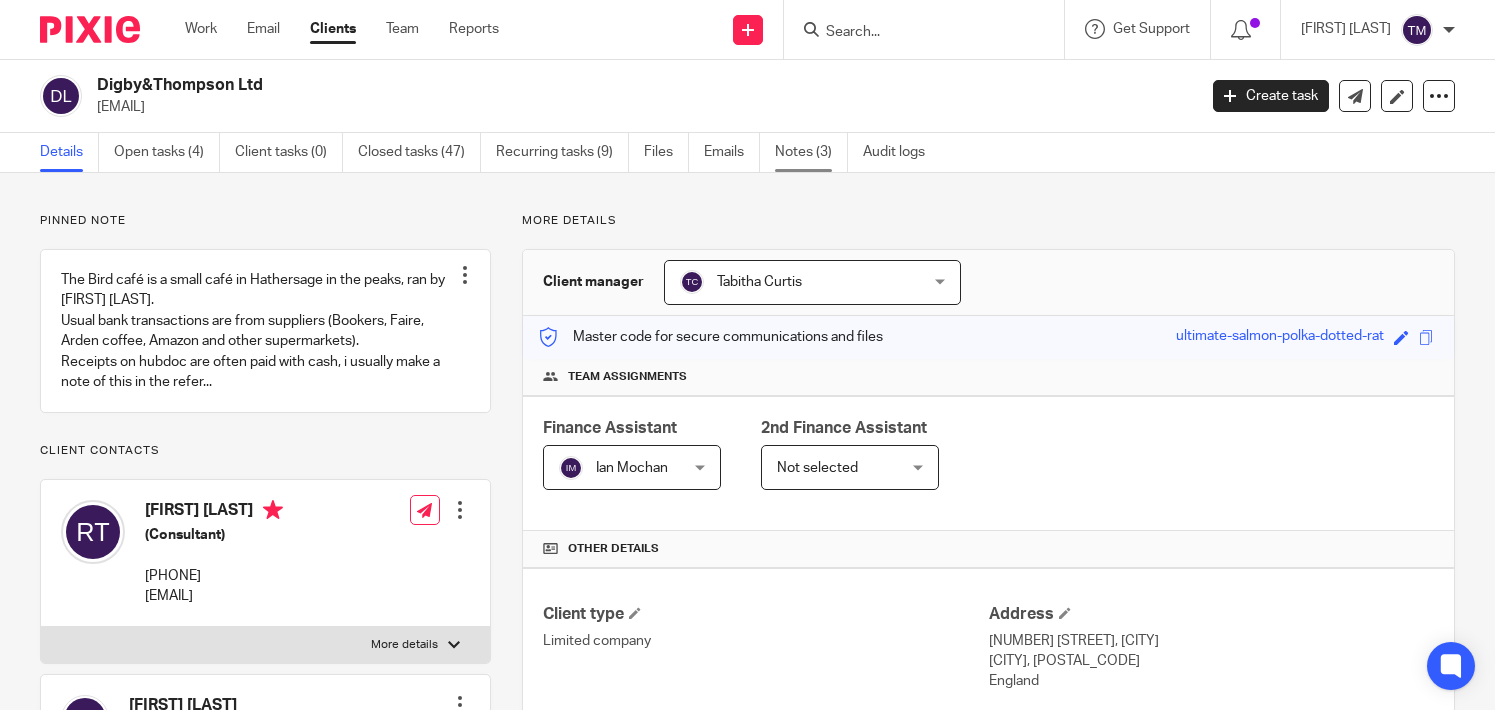 click on "Notes (3)" at bounding box center [811, 152] 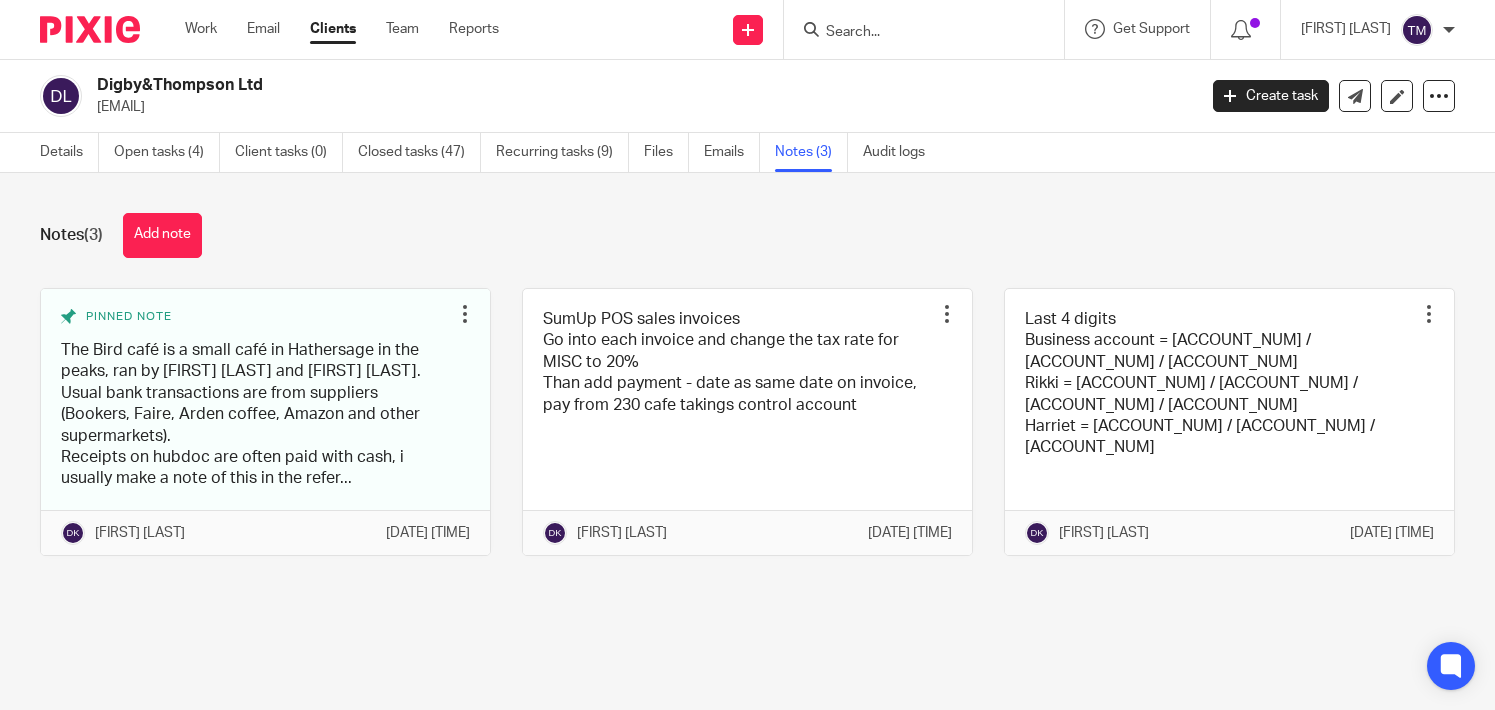 scroll, scrollTop: 0, scrollLeft: 0, axis: both 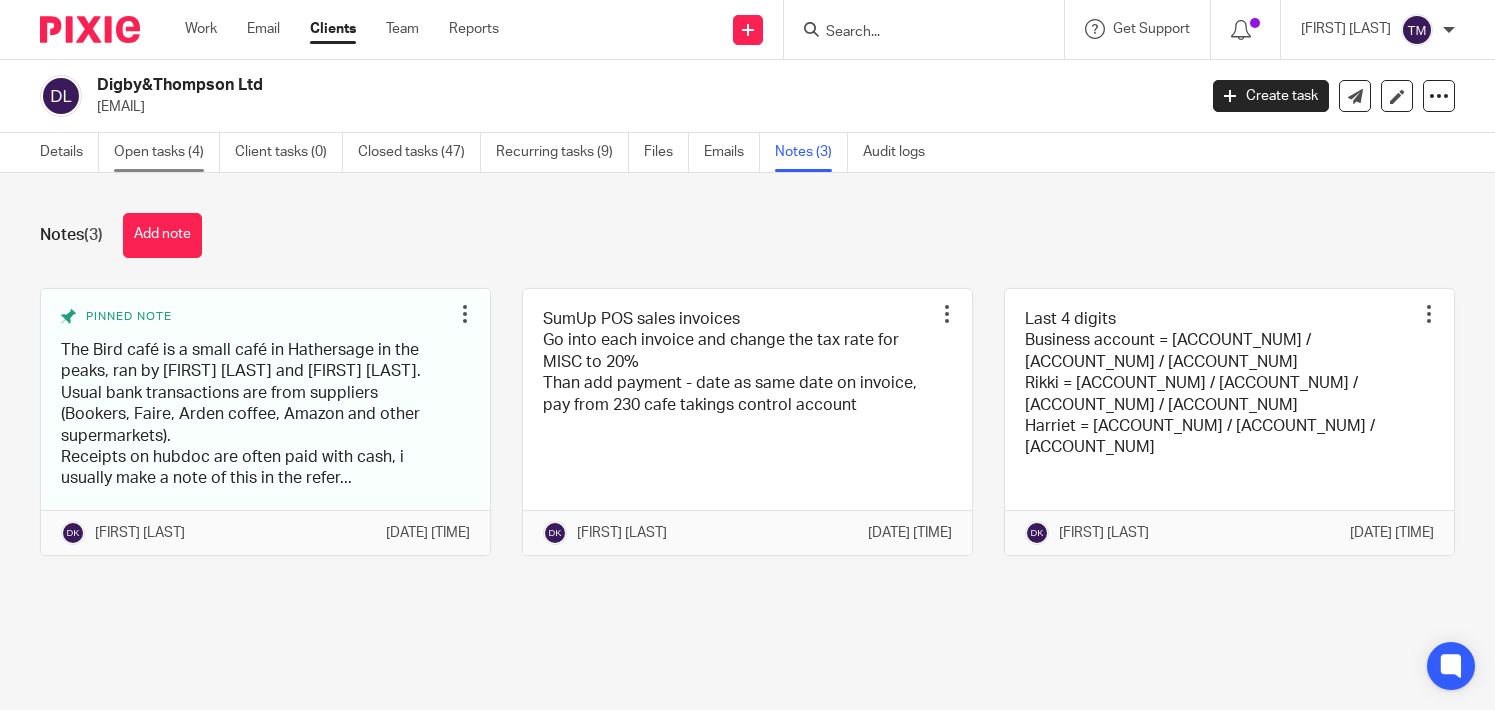 click on "Open tasks (4)" at bounding box center [167, 152] 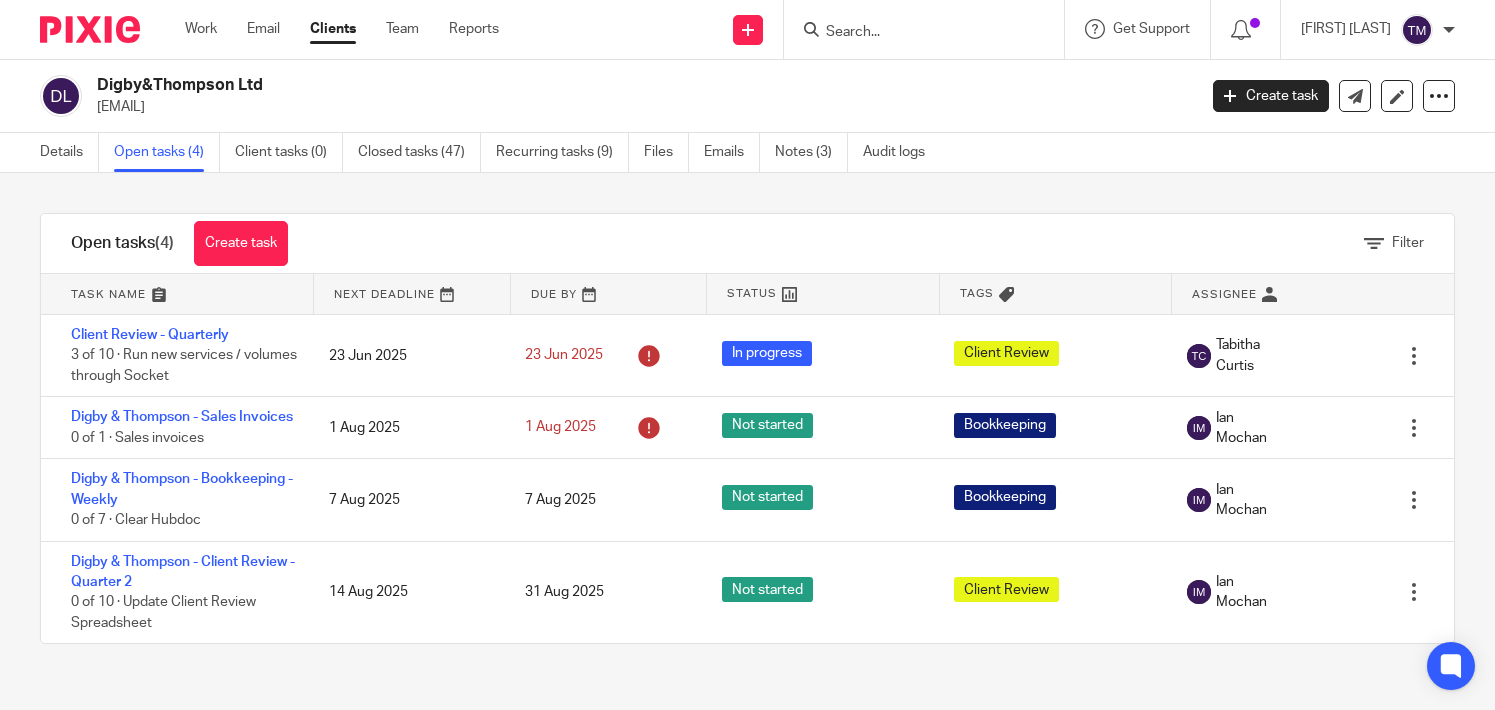scroll, scrollTop: 0, scrollLeft: 0, axis: both 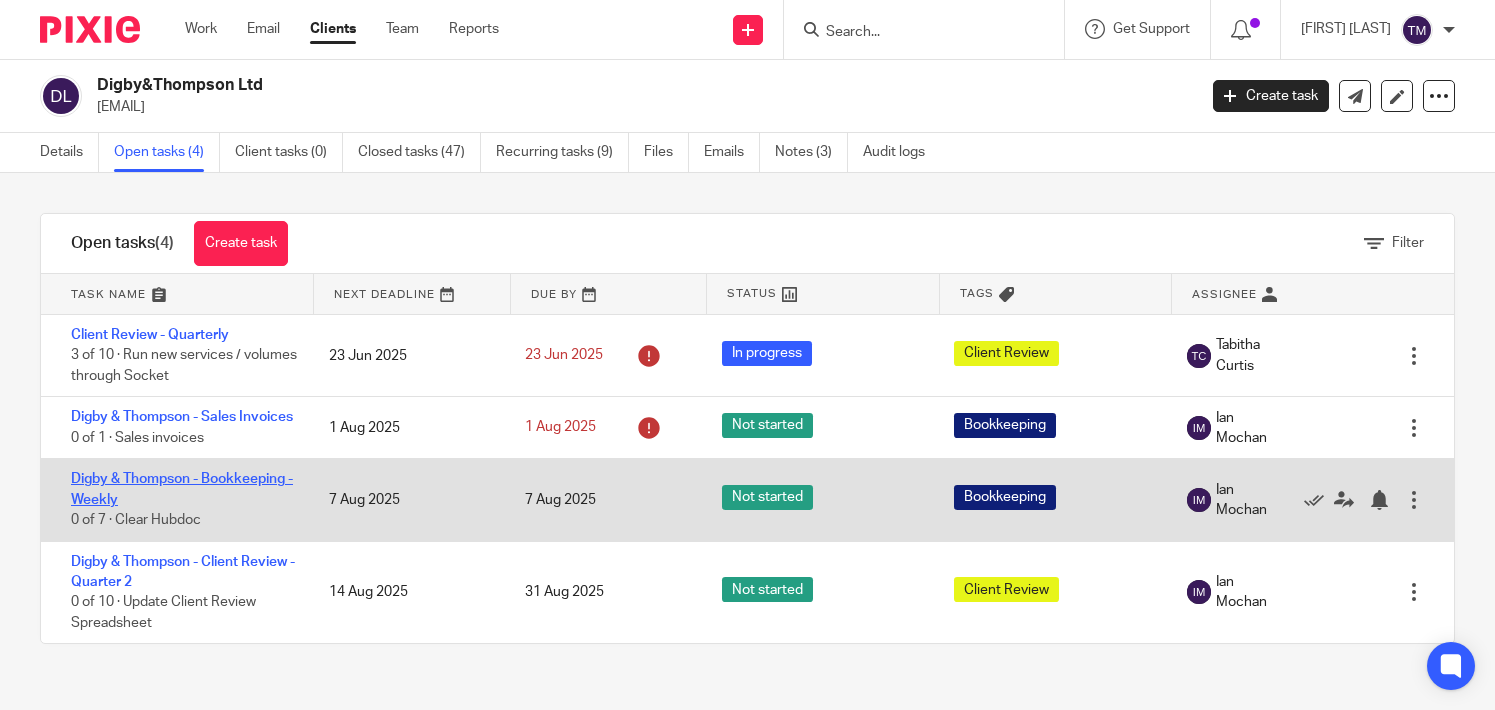 click on "Digby & Thompson - Bookkeeping - Weekly" at bounding box center [182, 489] 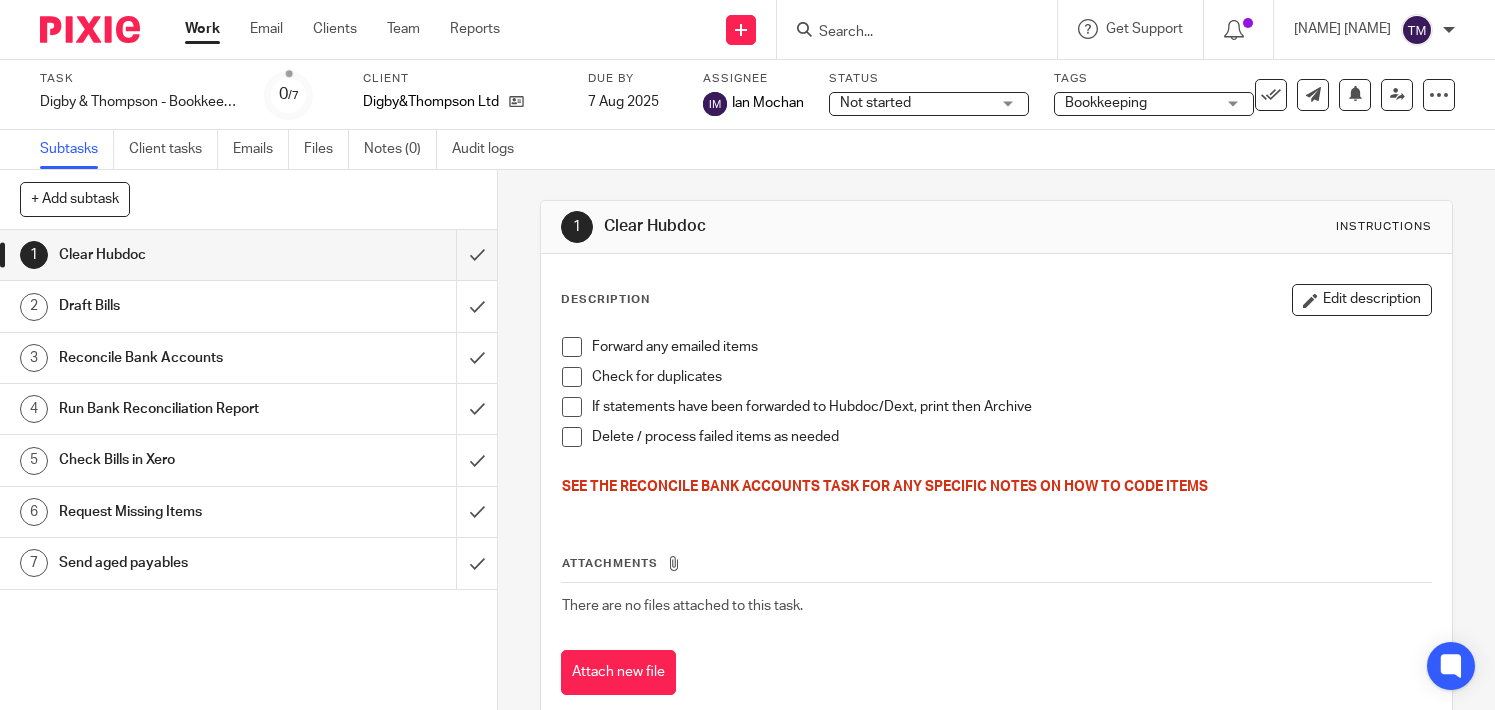 scroll, scrollTop: 0, scrollLeft: 0, axis: both 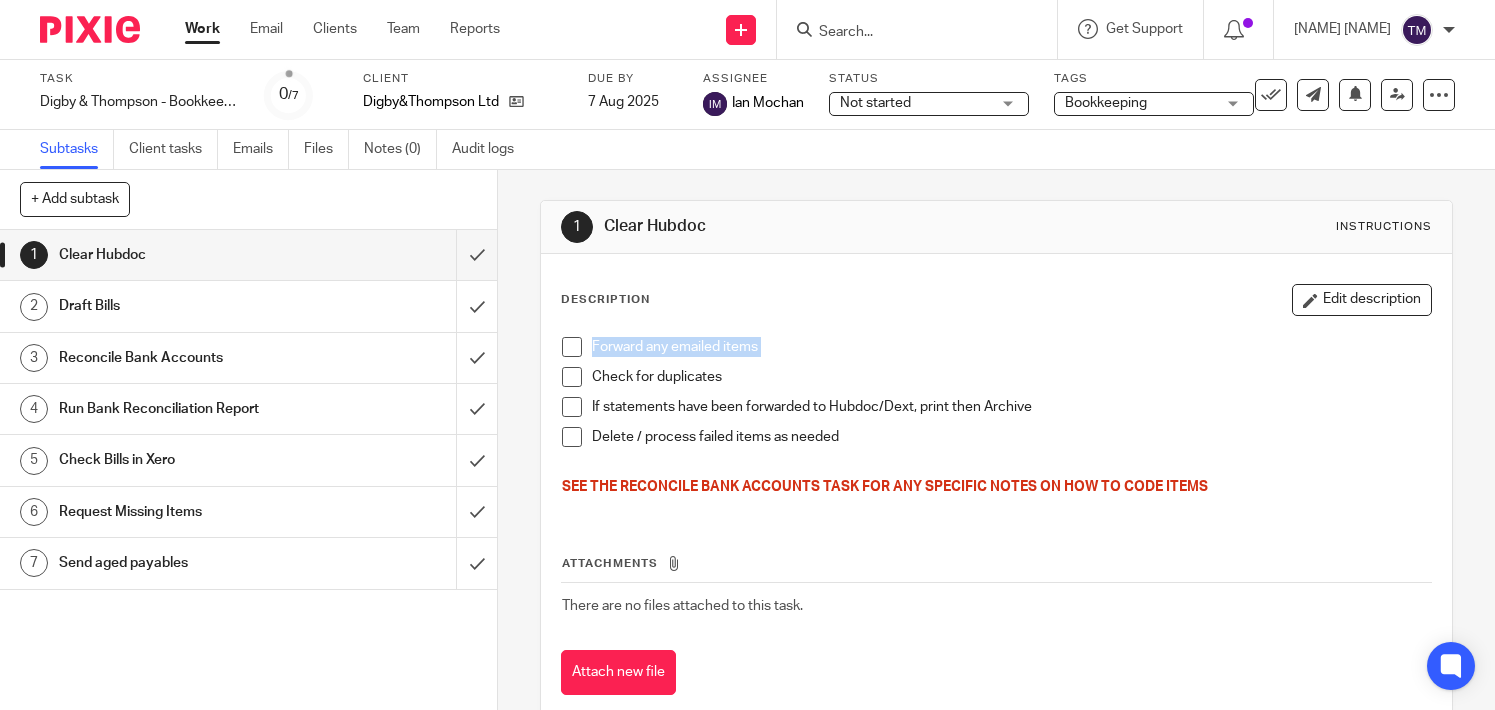 click on "Forward any emailed items   Check for duplicates   If statements have been forwarded to Hubdoc/Dext, print then Archive   Delete / process failed items as needed SEE THE RECONCILE BANK ACCOUNTS TASK FOR ANY SPECIFIC NOTES ON HOW TO CODE ITEMS" at bounding box center [997, 420] 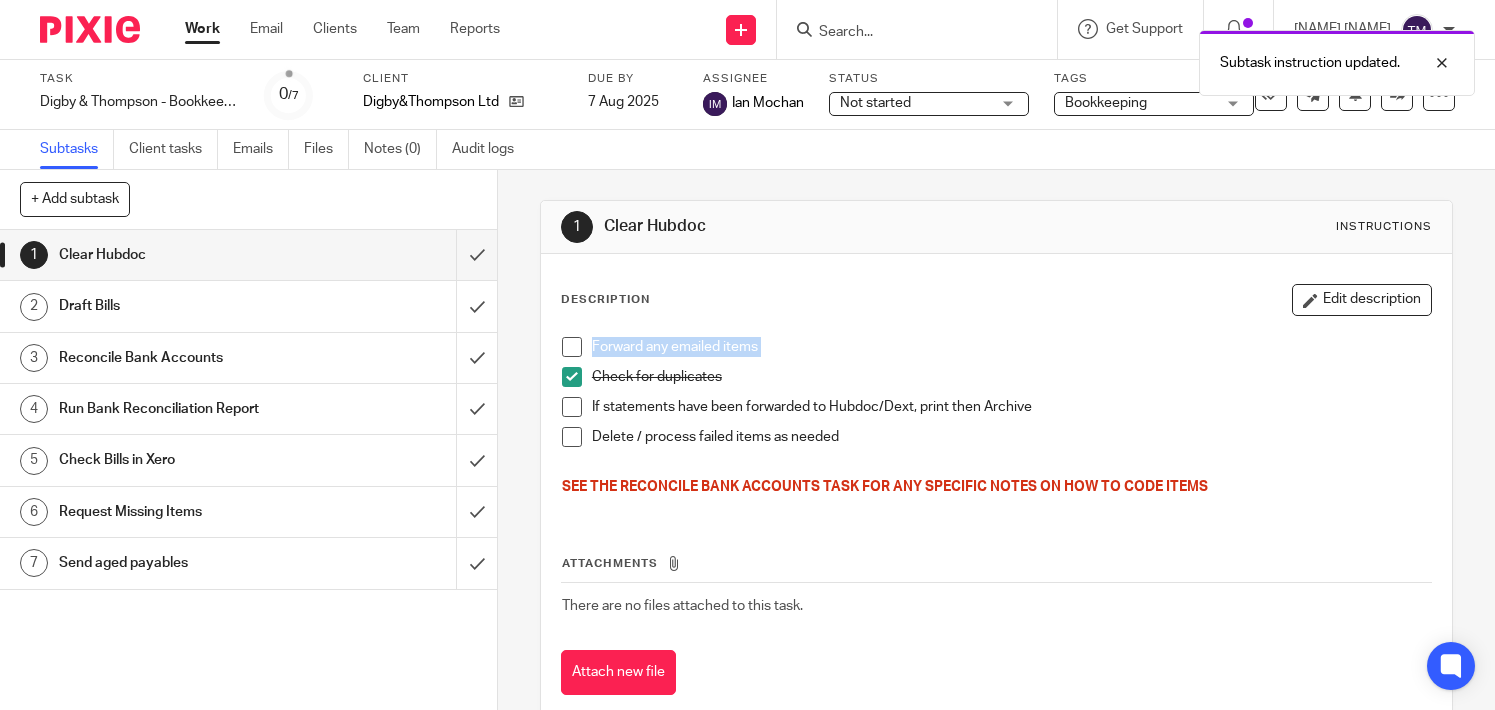 click at bounding box center (572, 407) 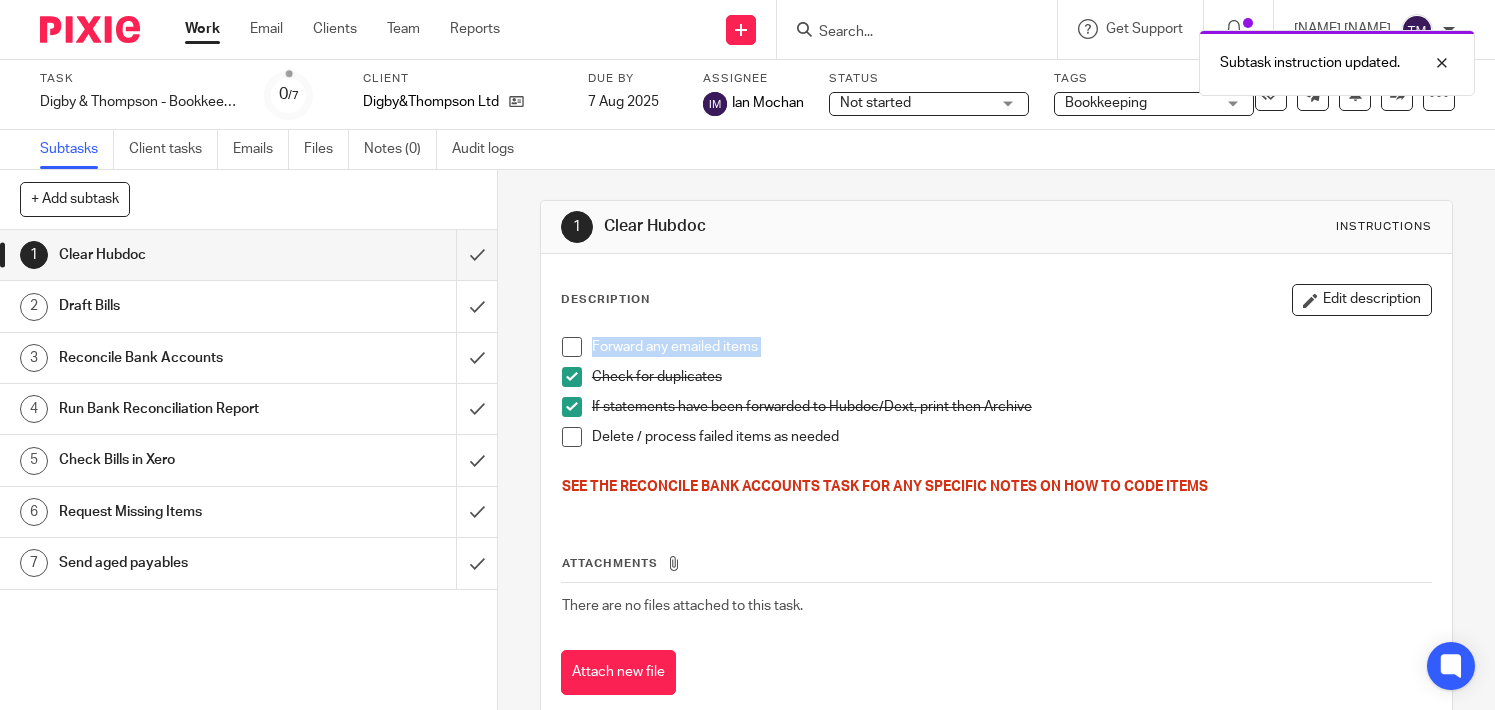 click at bounding box center [572, 437] 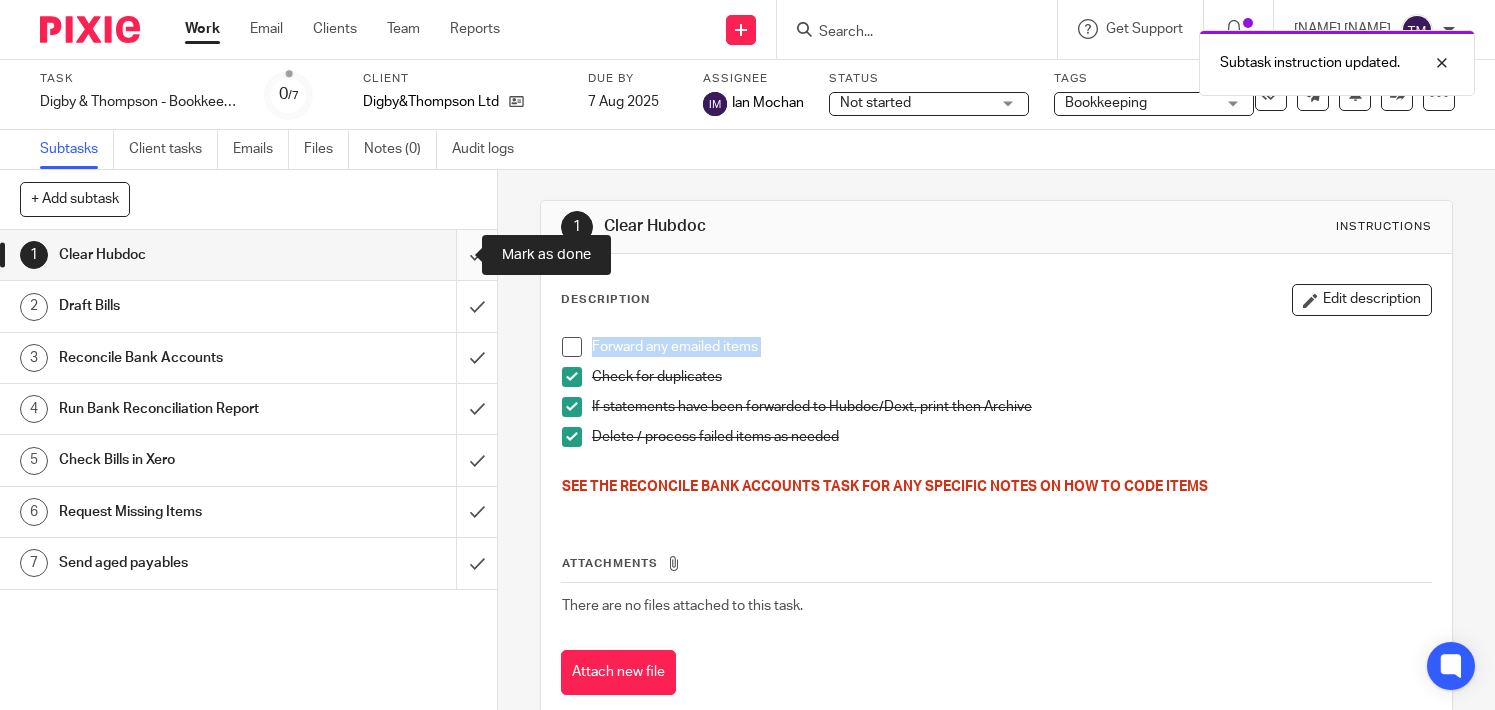 click at bounding box center (248, 255) 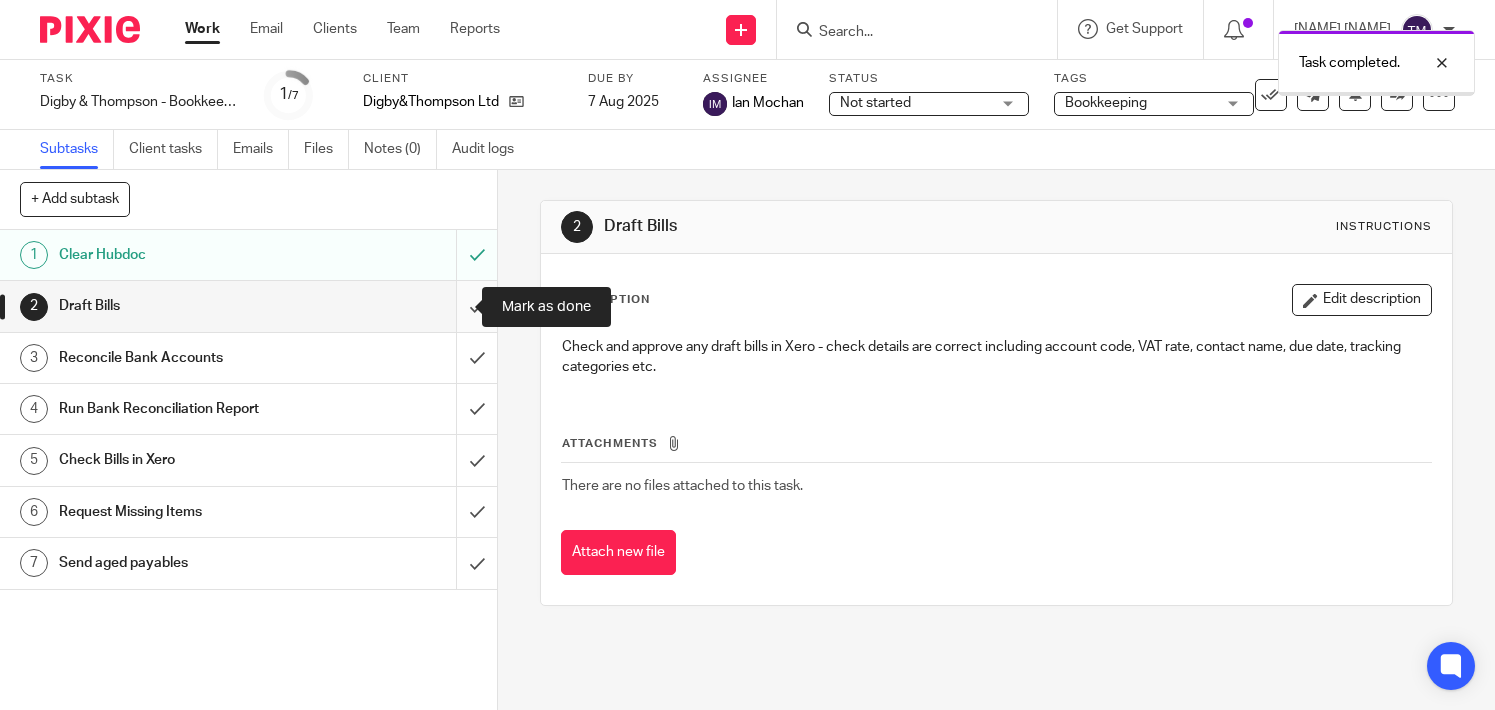 scroll, scrollTop: 0, scrollLeft: 0, axis: both 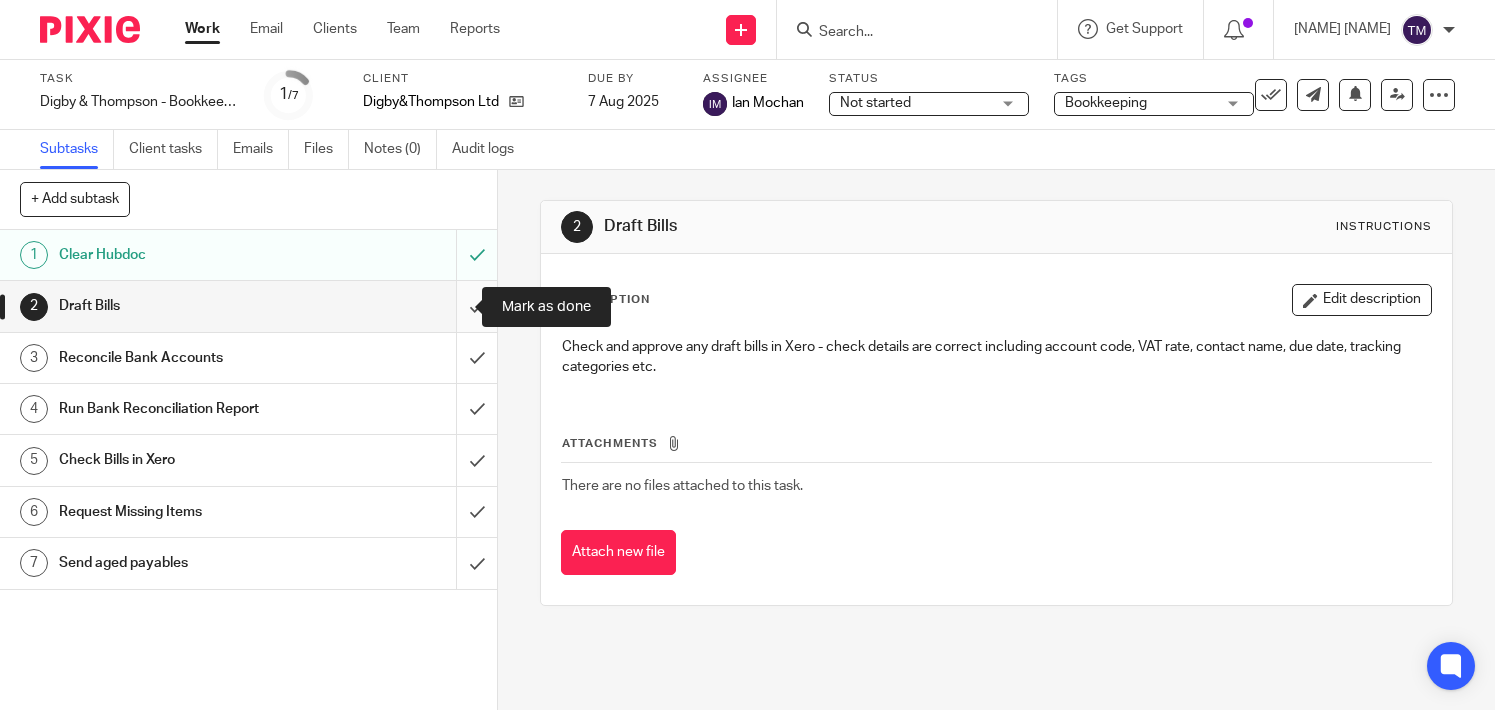 click at bounding box center (248, 306) 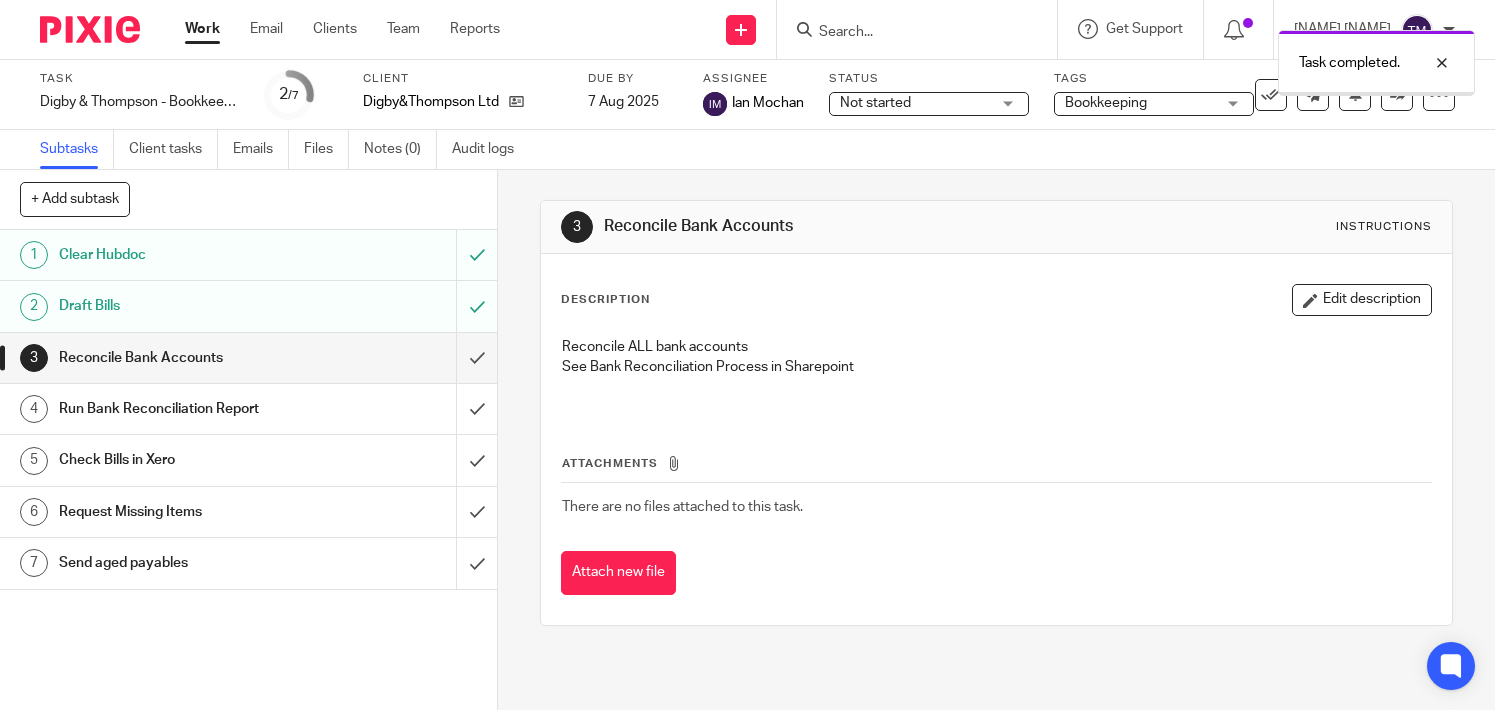 scroll, scrollTop: 0, scrollLeft: 0, axis: both 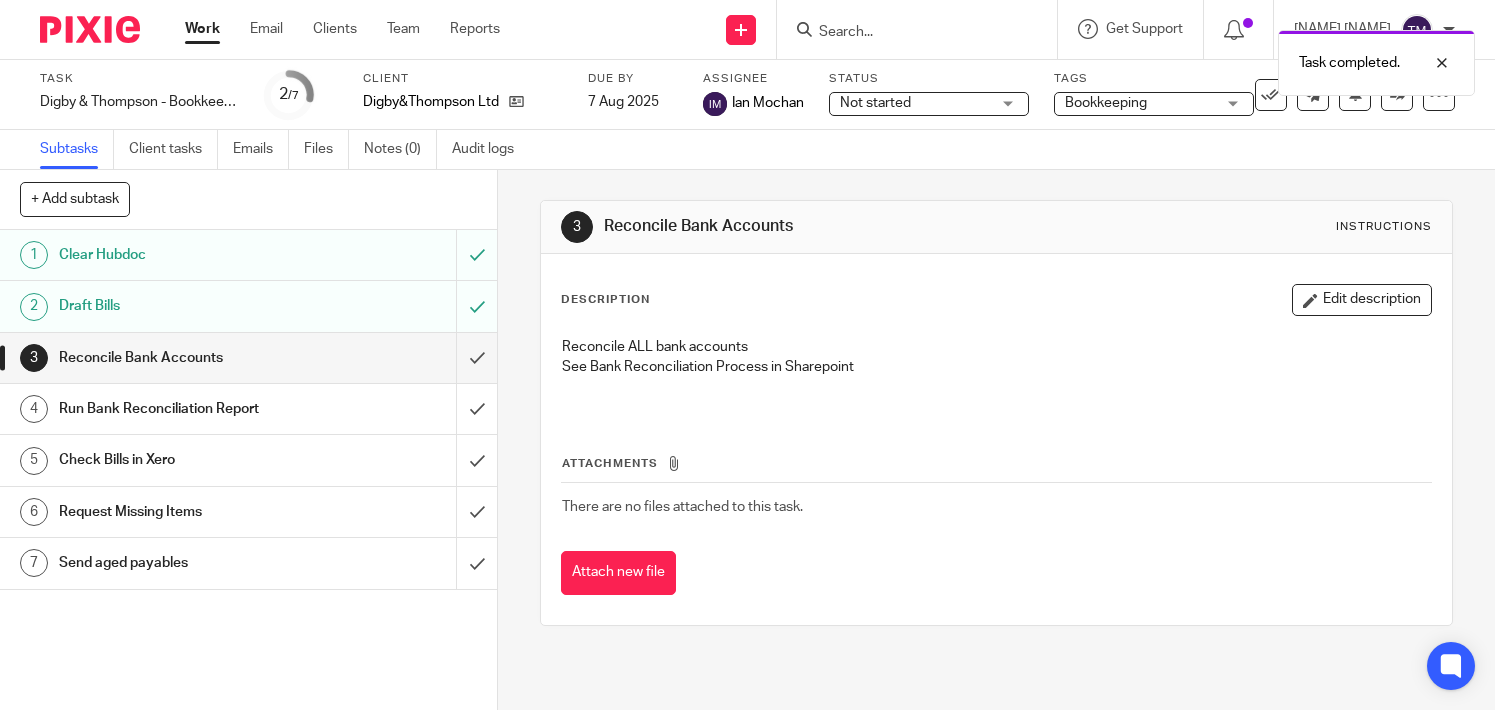 drag, startPoint x: 445, startPoint y: 358, endPoint x: 319, endPoint y: 362, distance: 126.06348 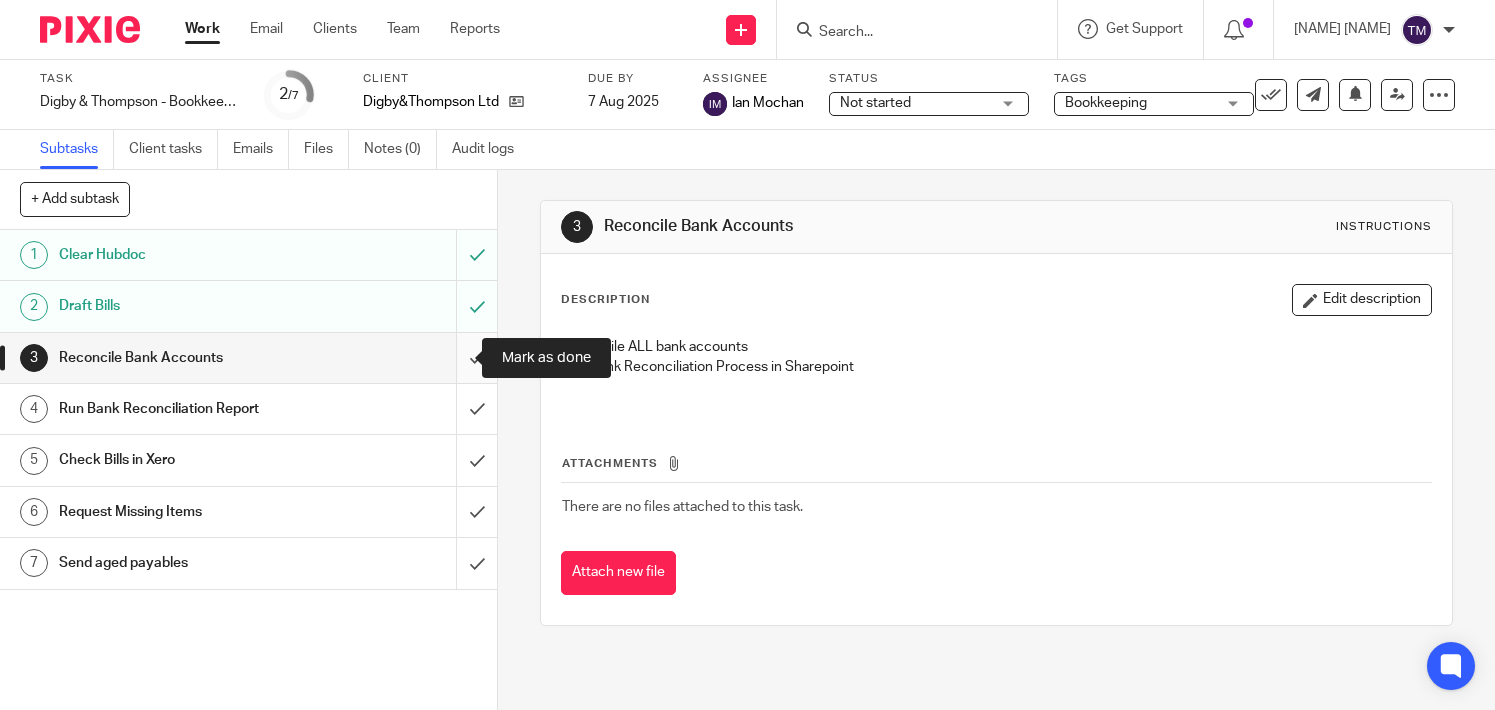 click at bounding box center (248, 358) 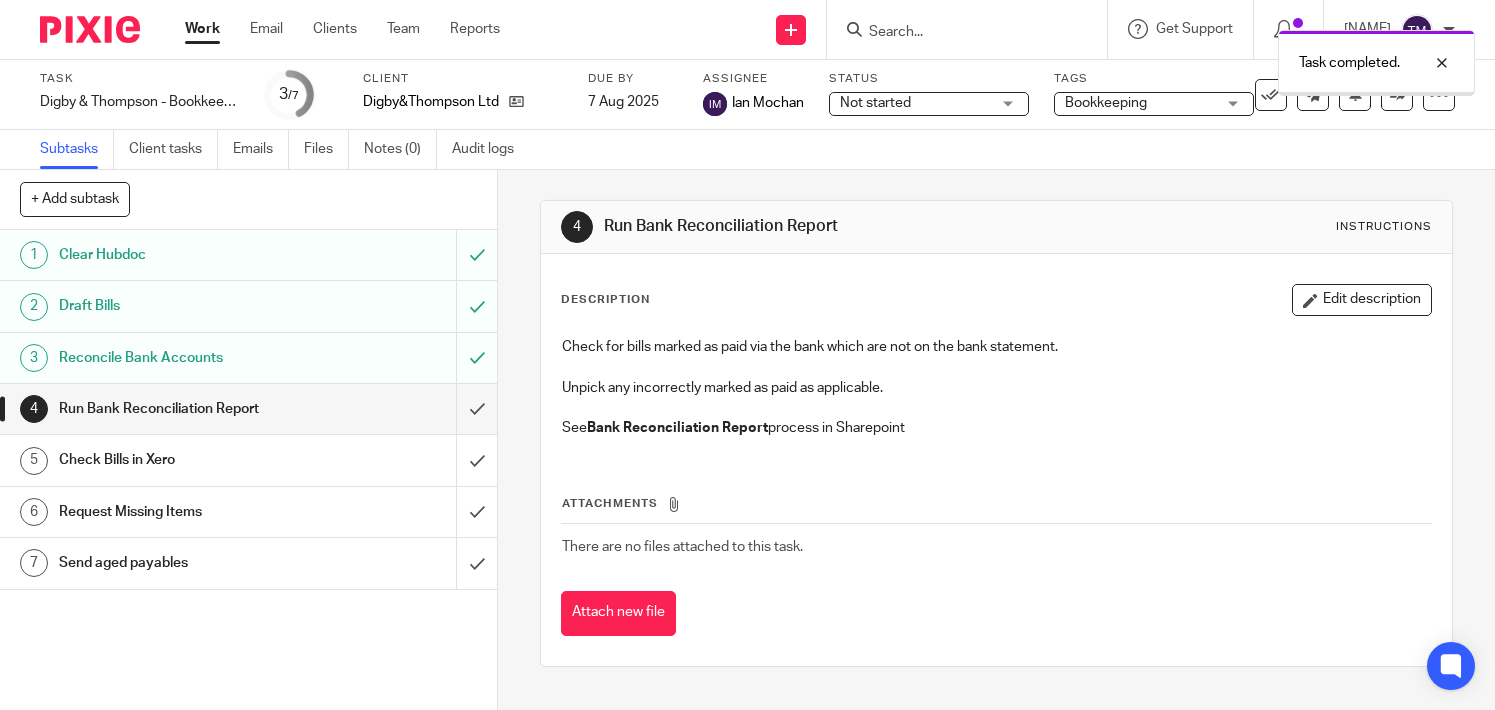 scroll, scrollTop: 0, scrollLeft: 0, axis: both 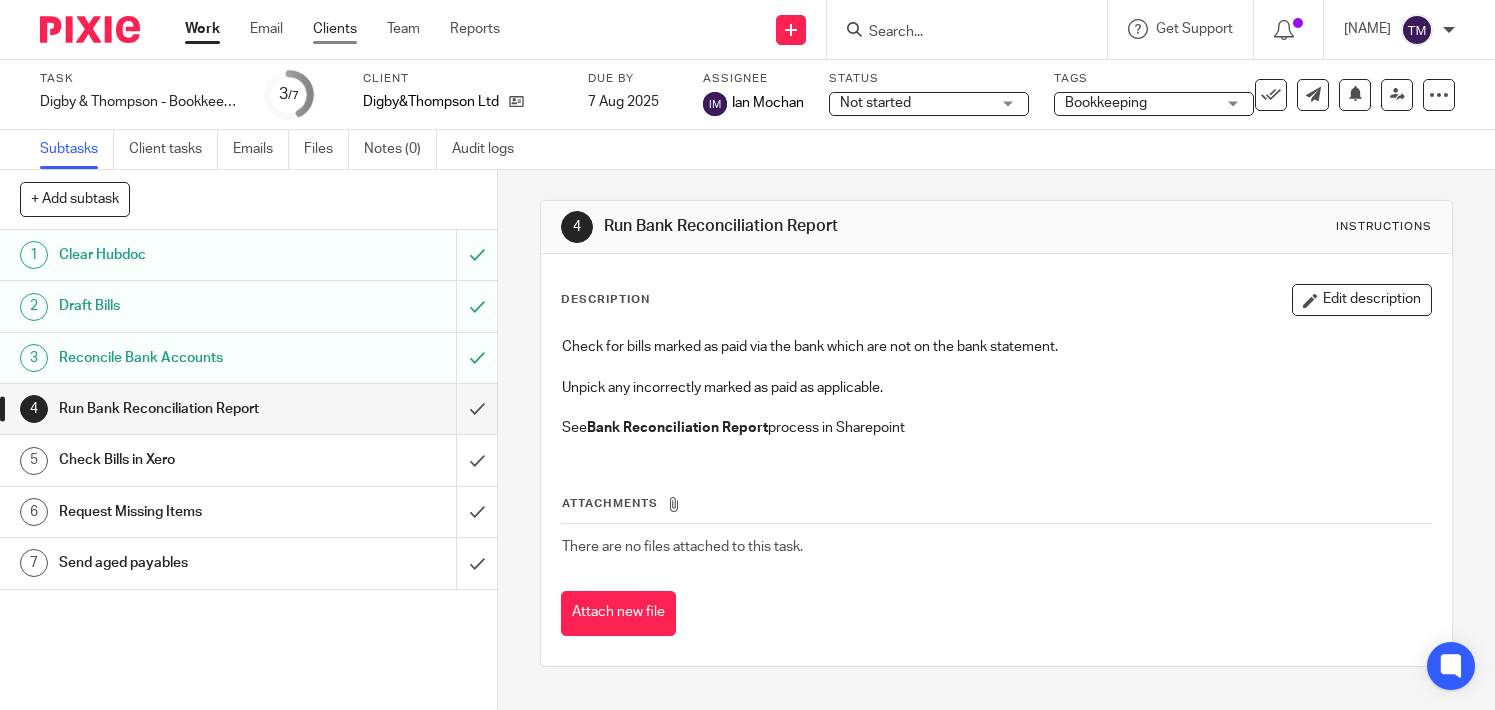 click on "Clients" at bounding box center (335, 29) 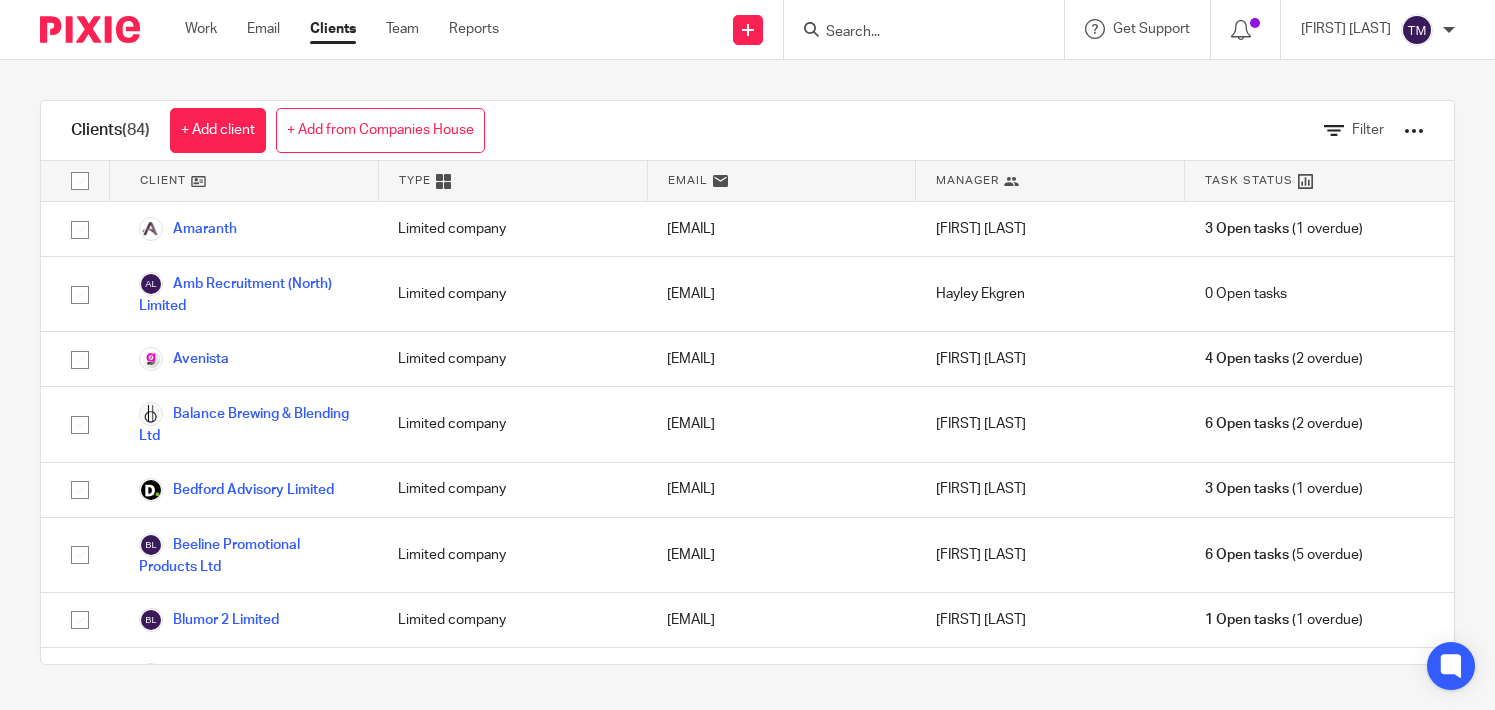 scroll, scrollTop: 0, scrollLeft: 0, axis: both 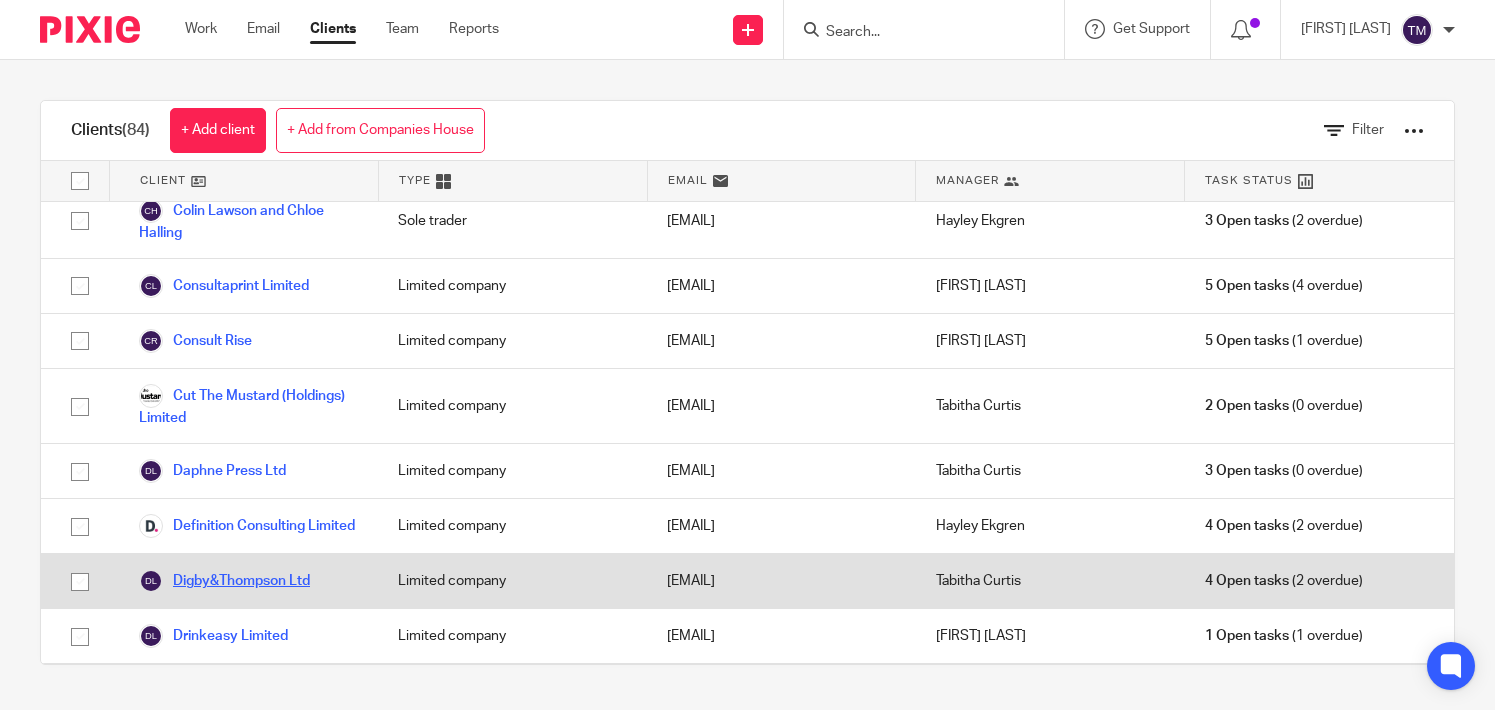 click on "Digby&Thompson Ltd" at bounding box center (224, 581) 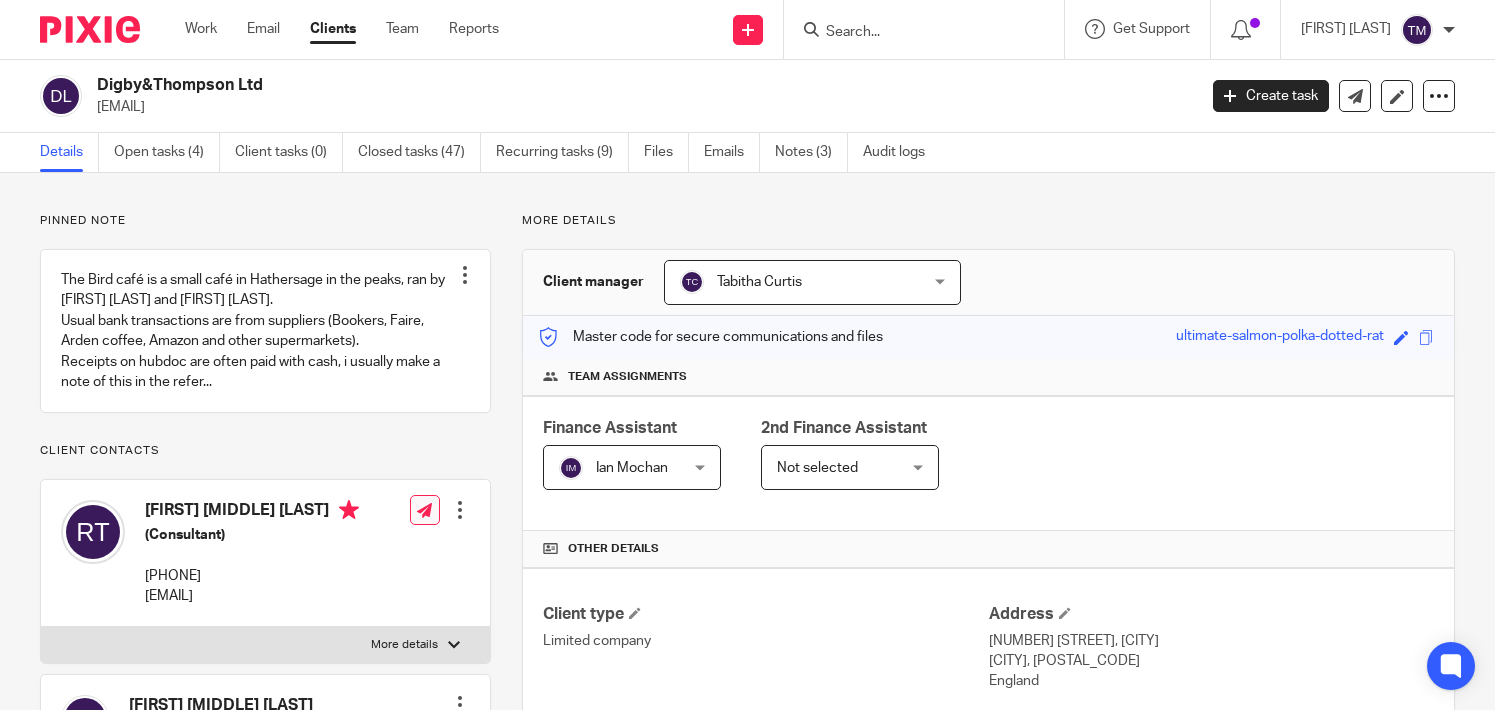 scroll, scrollTop: 0, scrollLeft: 0, axis: both 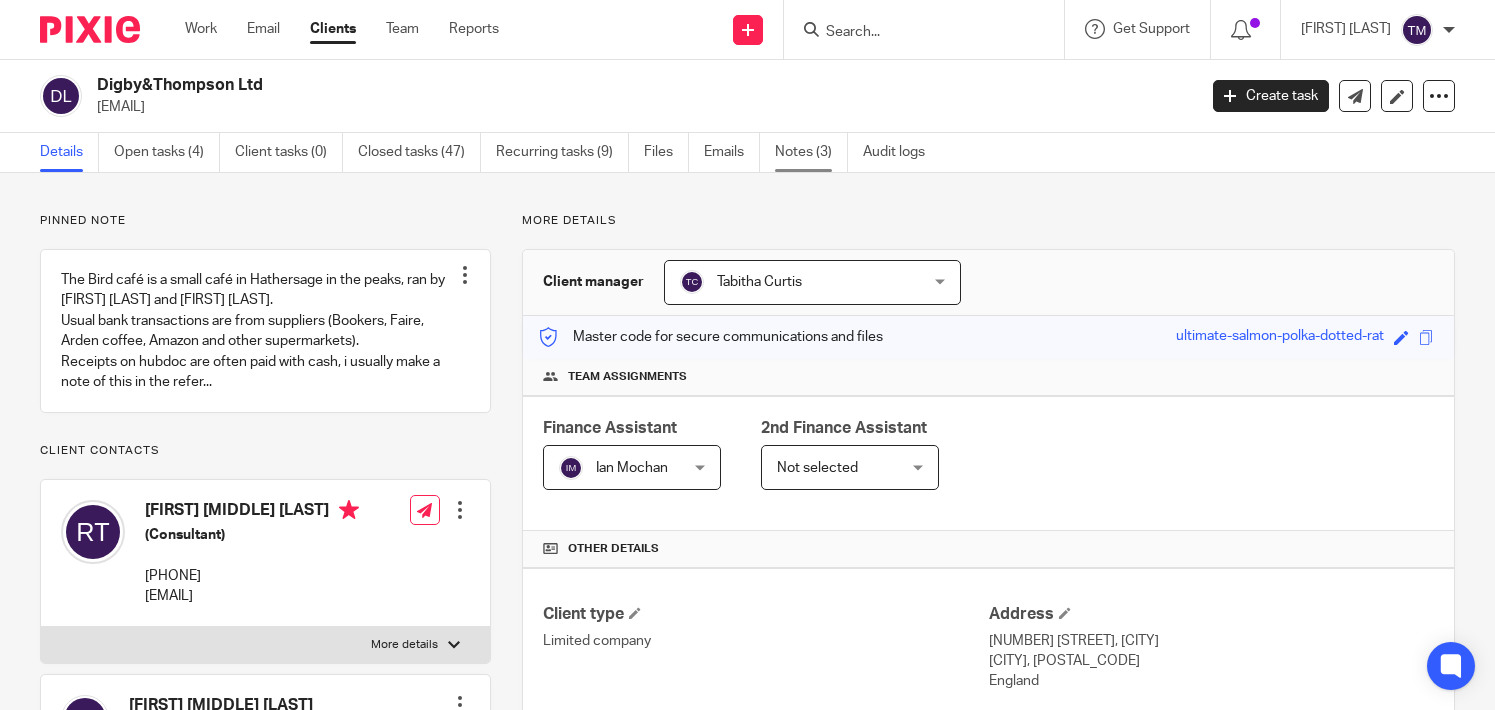 click on "Notes (3)" at bounding box center (811, 152) 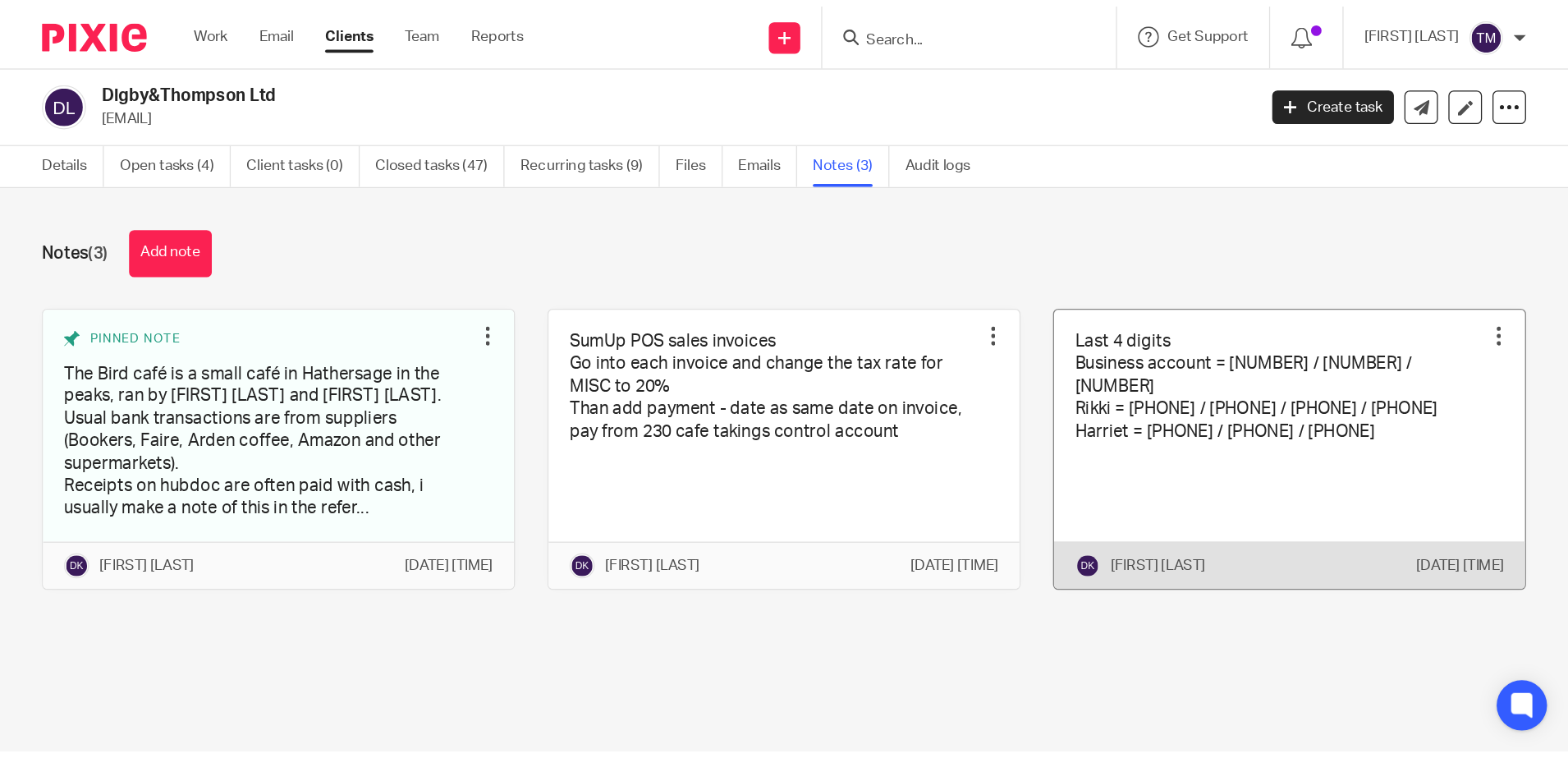 scroll, scrollTop: 0, scrollLeft: 0, axis: both 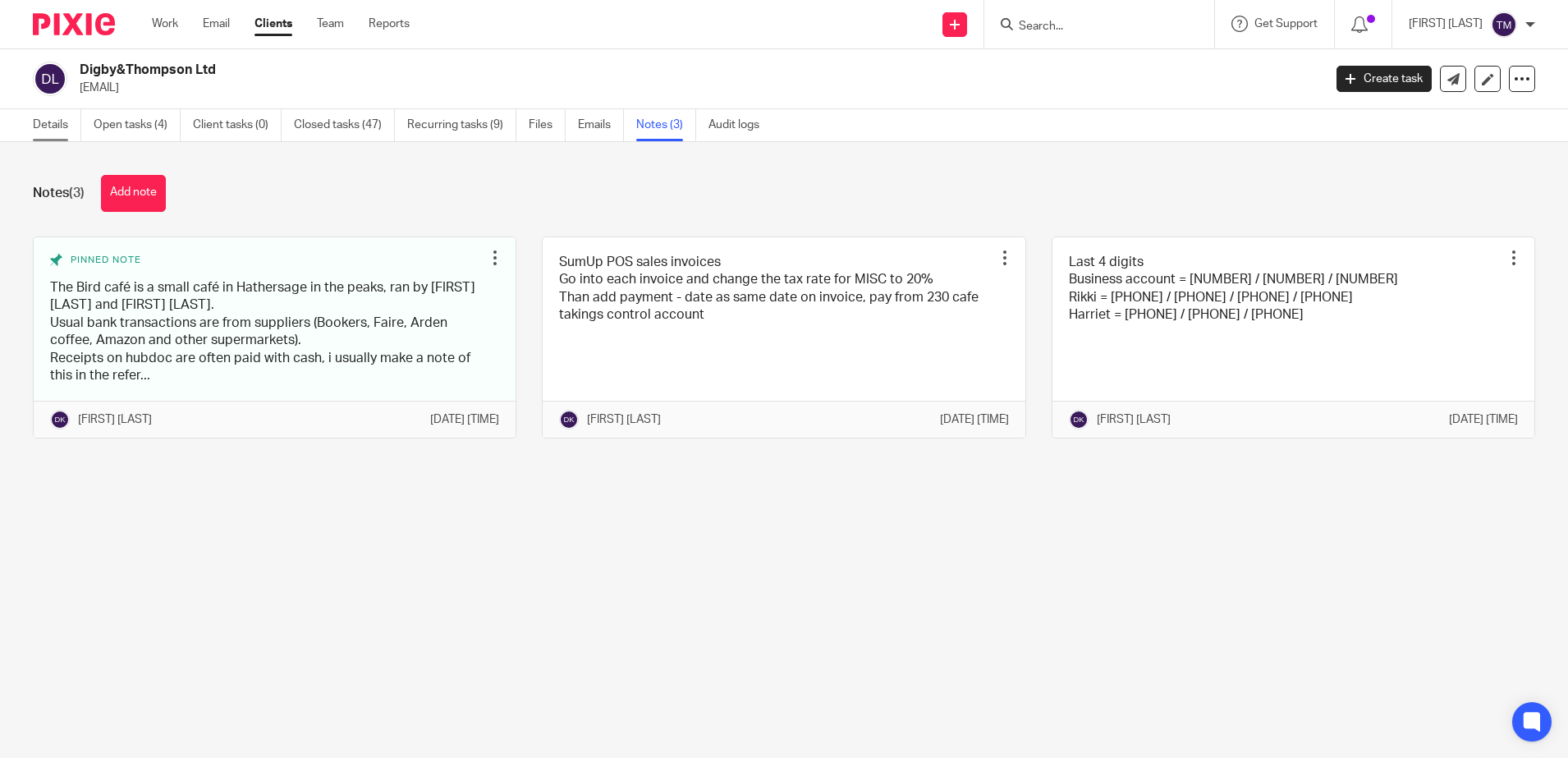 click on "Details" at bounding box center [57, 125] 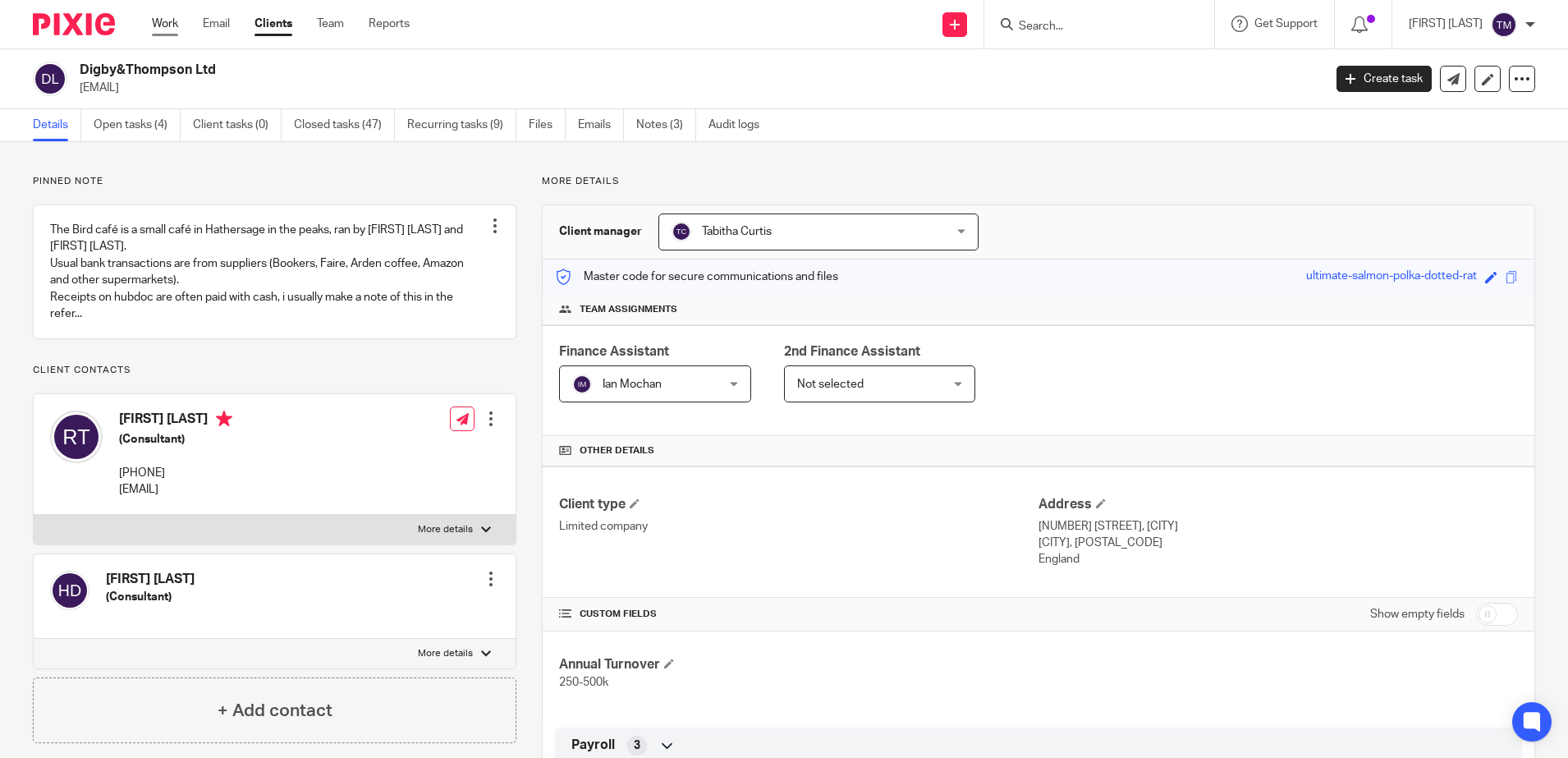 scroll, scrollTop: 0, scrollLeft: 0, axis: both 